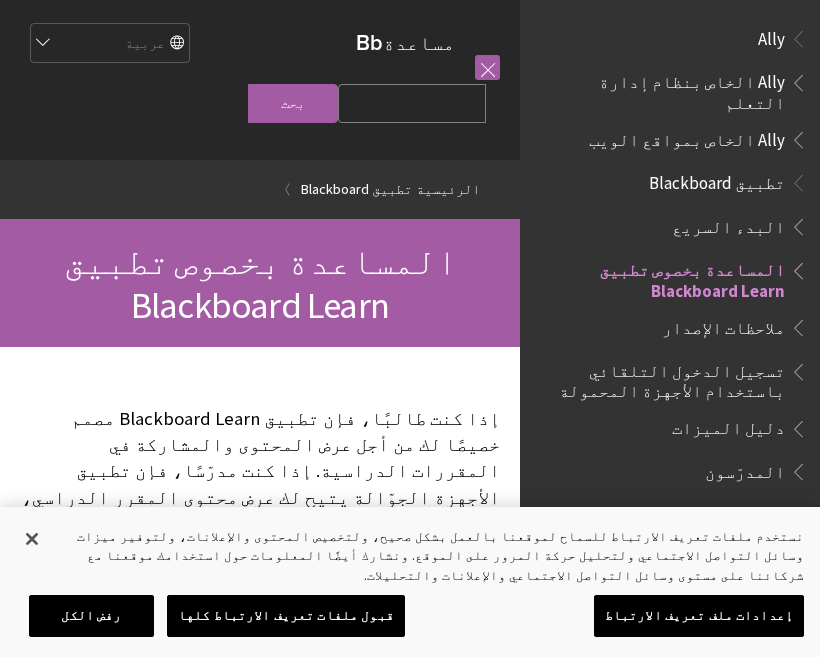 scroll, scrollTop: 0, scrollLeft: 0, axis: both 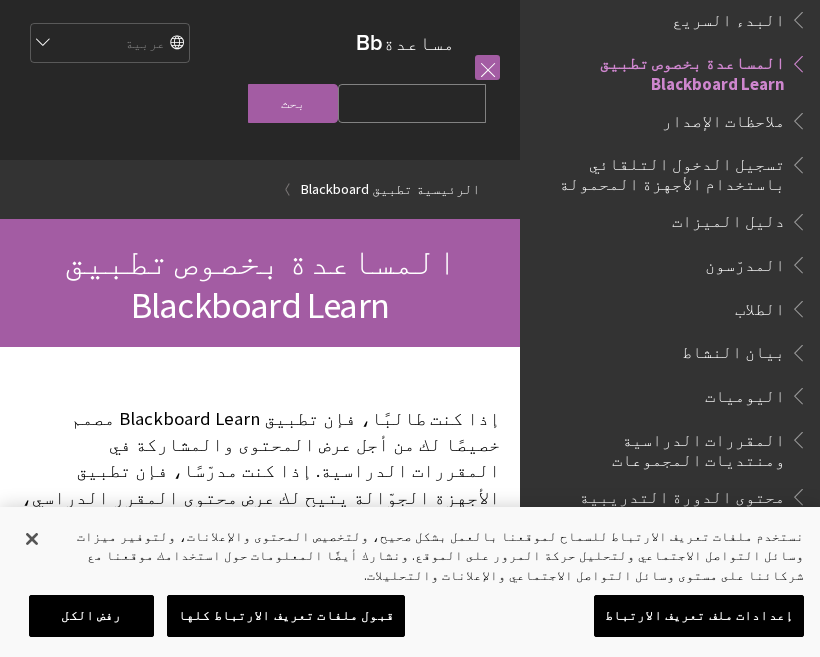click on "المقررات الدراسية ومنتديات المجموعات" at bounding box center (664, 446) 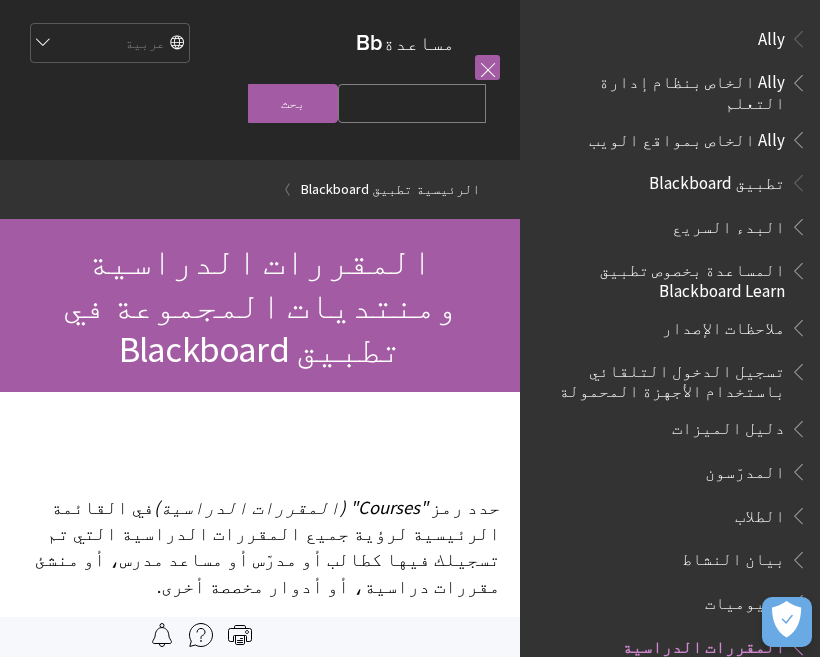 scroll, scrollTop: 0, scrollLeft: 0, axis: both 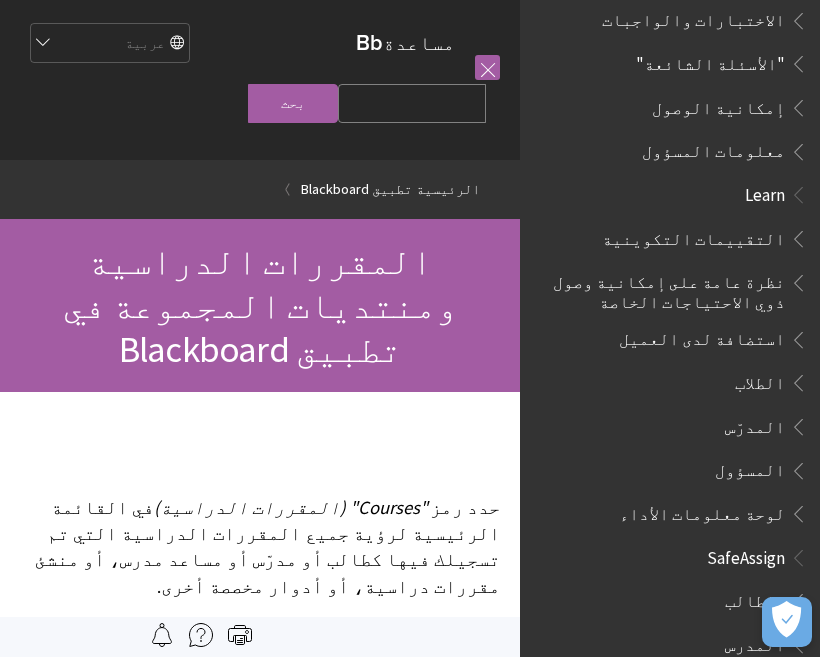 click on "الطلاب" at bounding box center [760, 379] 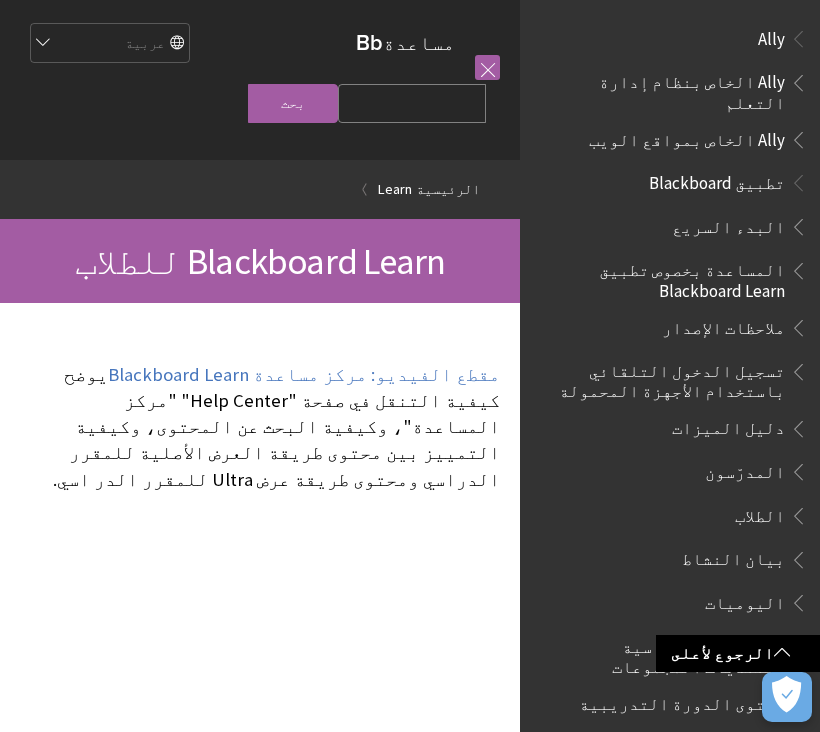 scroll, scrollTop: 301, scrollLeft: -9950, axis: both 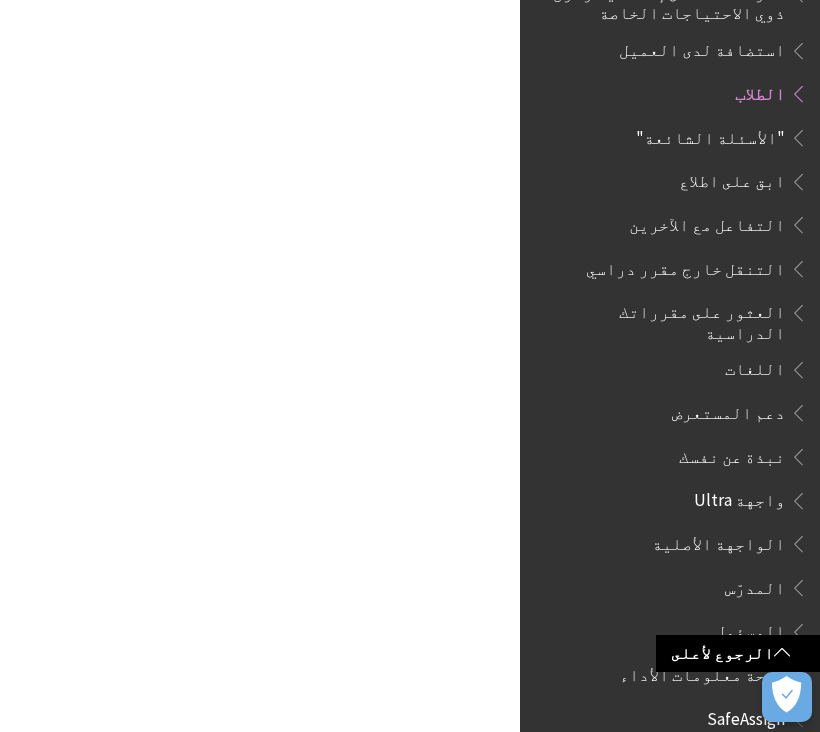 click at bounding box center (782, 652) 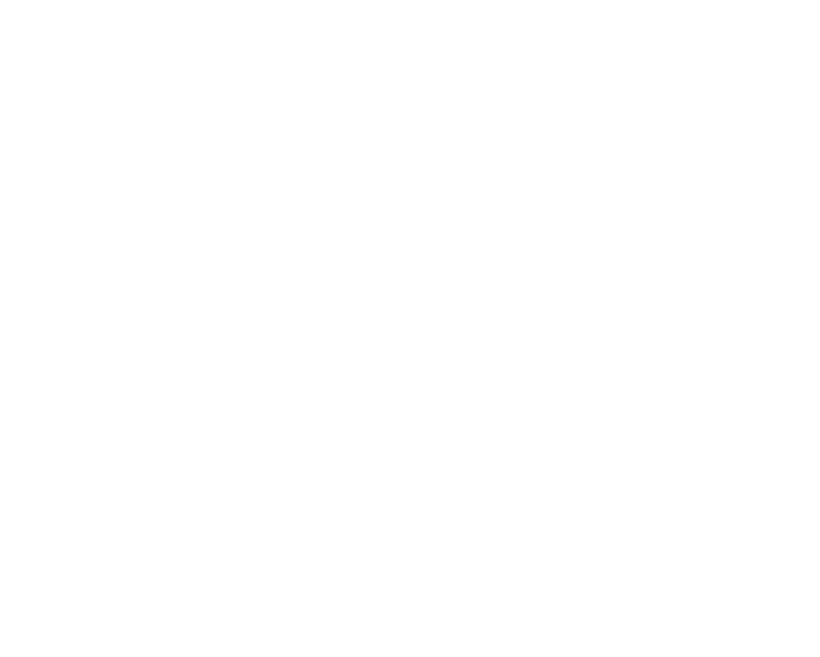 scroll, scrollTop: 0, scrollLeft: 0, axis: both 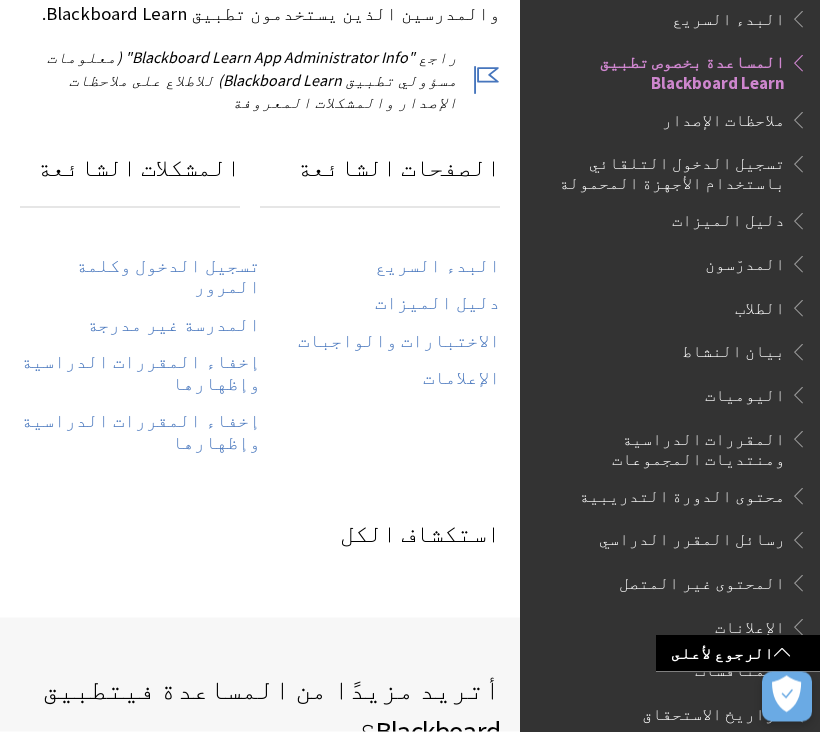 click on "تسجيل الدخول وكلمة المرور" at bounding box center [140, 277] 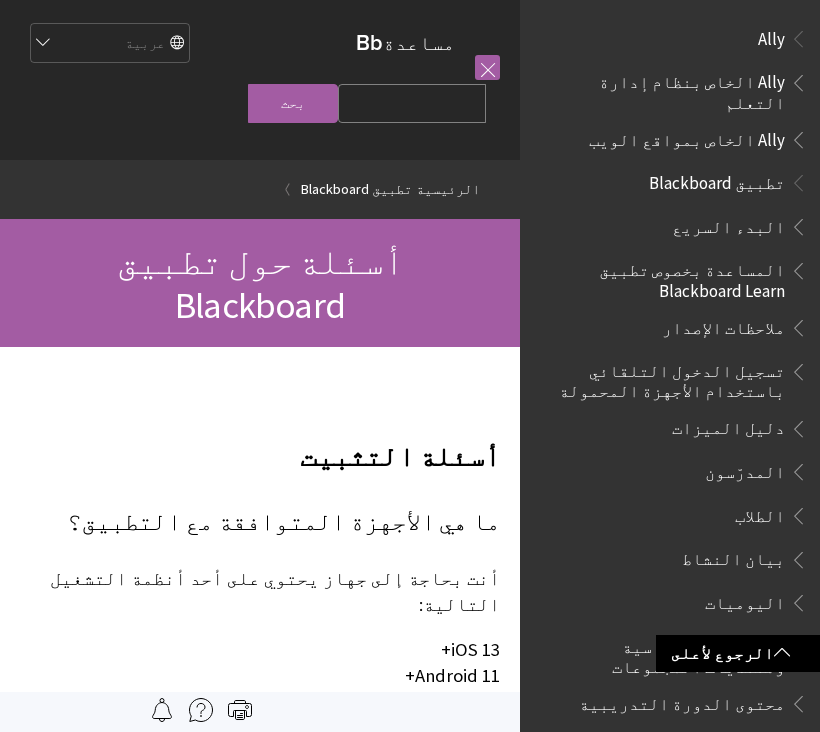 scroll, scrollTop: 1107, scrollLeft: 0, axis: vertical 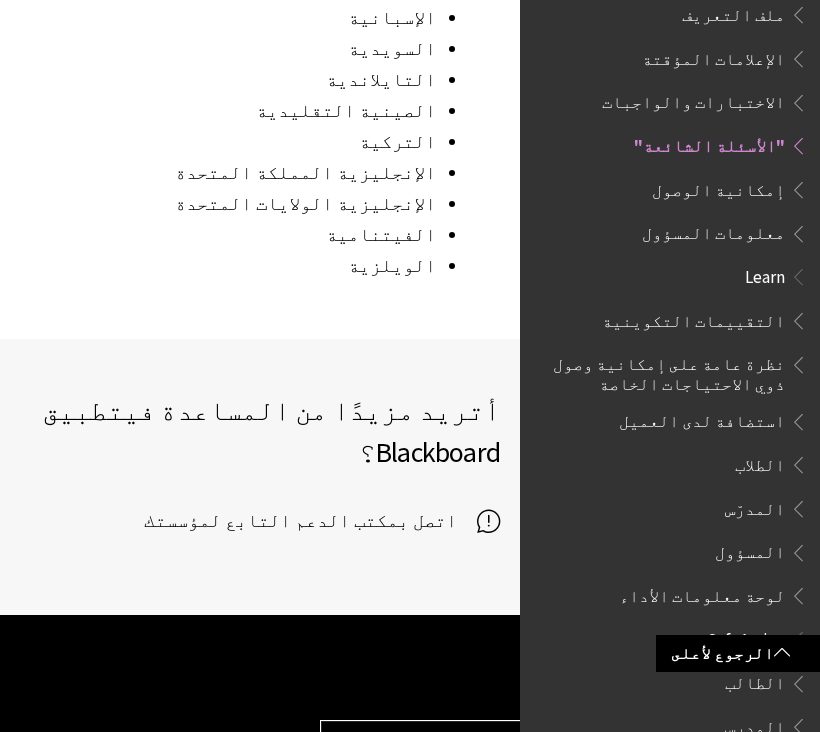 click on "Choose your product... Ally تطبيق Blackboard Blackboard Data Collaborate Community Engagement Learn SafeAssign Training and Development Manager Web Community Manager" at bounding box center (560, 740) 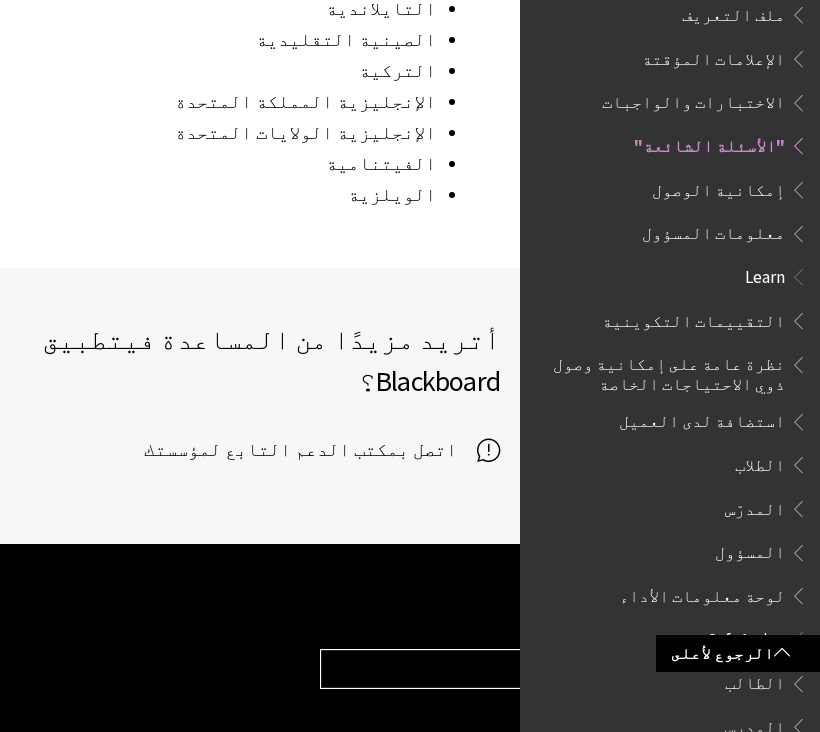 scroll, scrollTop: 3536, scrollLeft: 0, axis: vertical 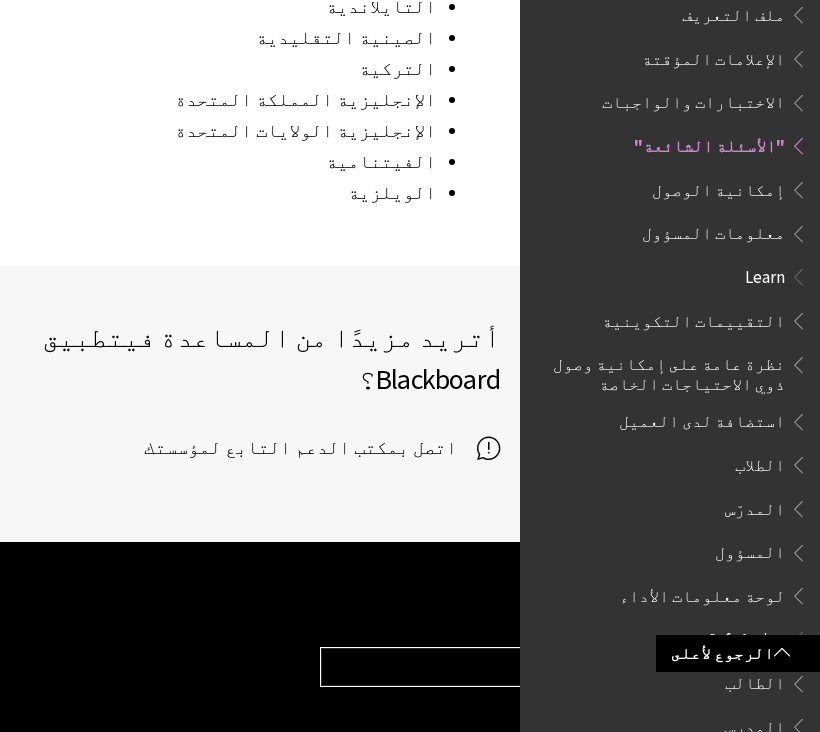 click on "Choose your product... Ally تطبيق Blackboard Blackboard Data Collaborate Community Engagement Learn SafeAssign Training and Development Manager Web Community Manager" at bounding box center [560, 667] 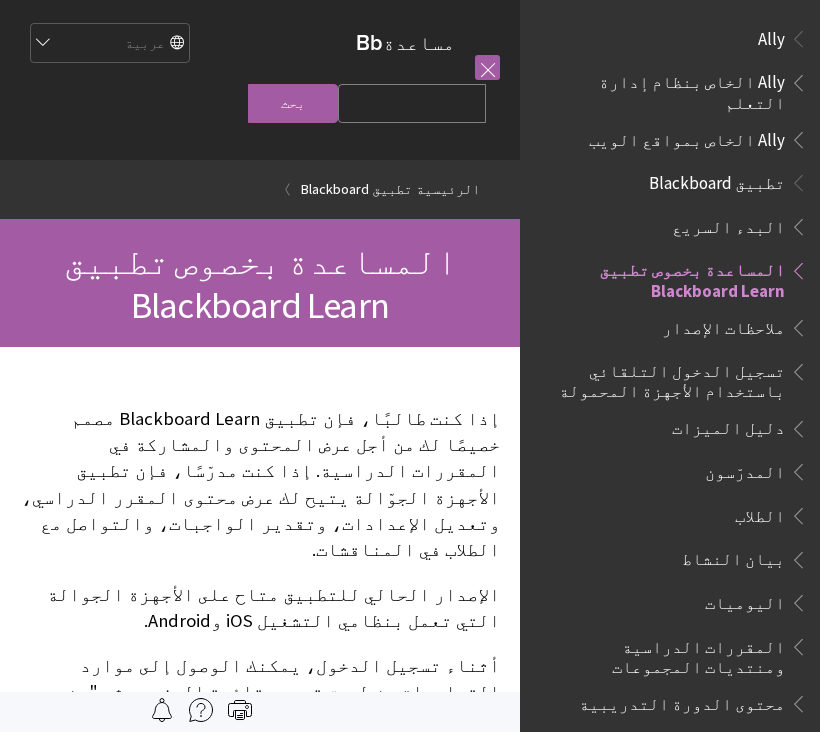 scroll, scrollTop: 0, scrollLeft: 0, axis: both 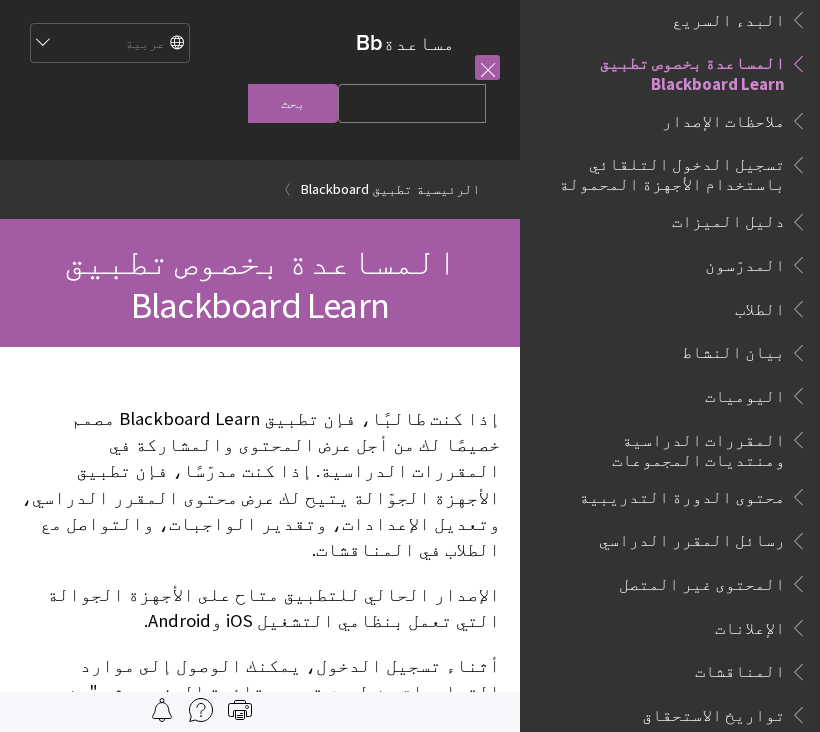 click on "Search Query" at bounding box center [412, 103] 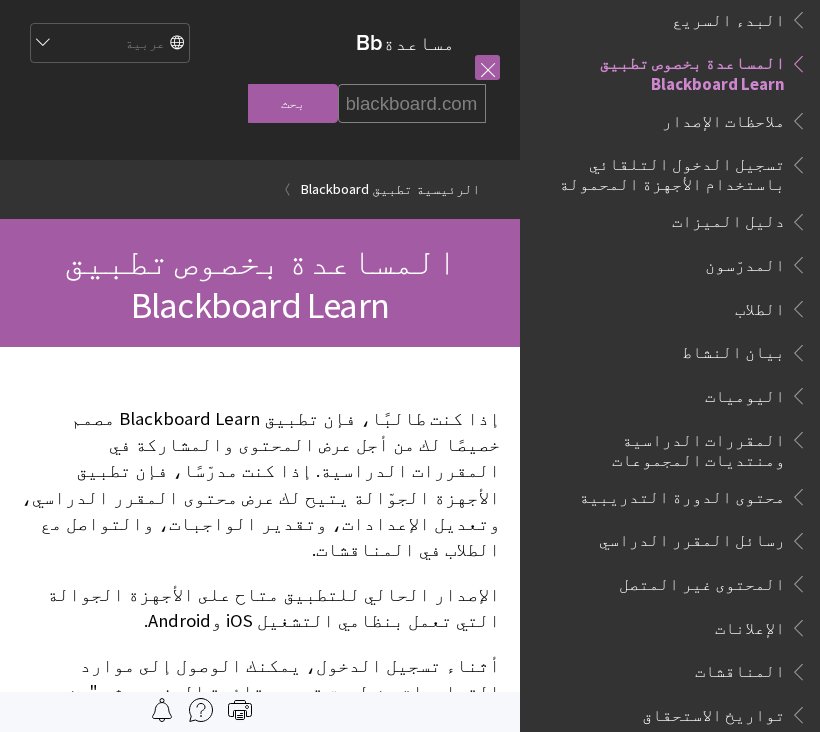 type on "https://" 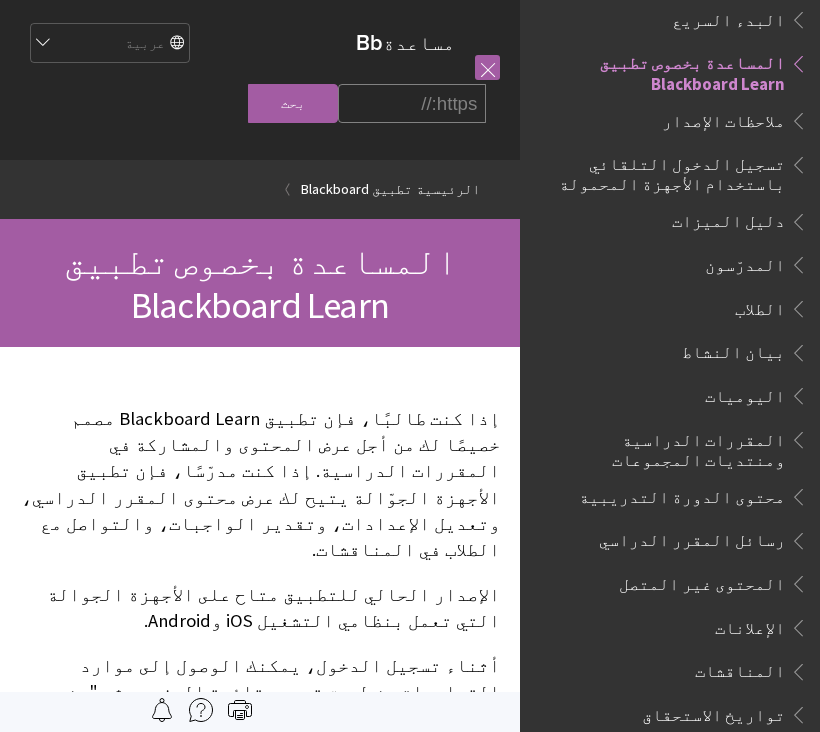 type 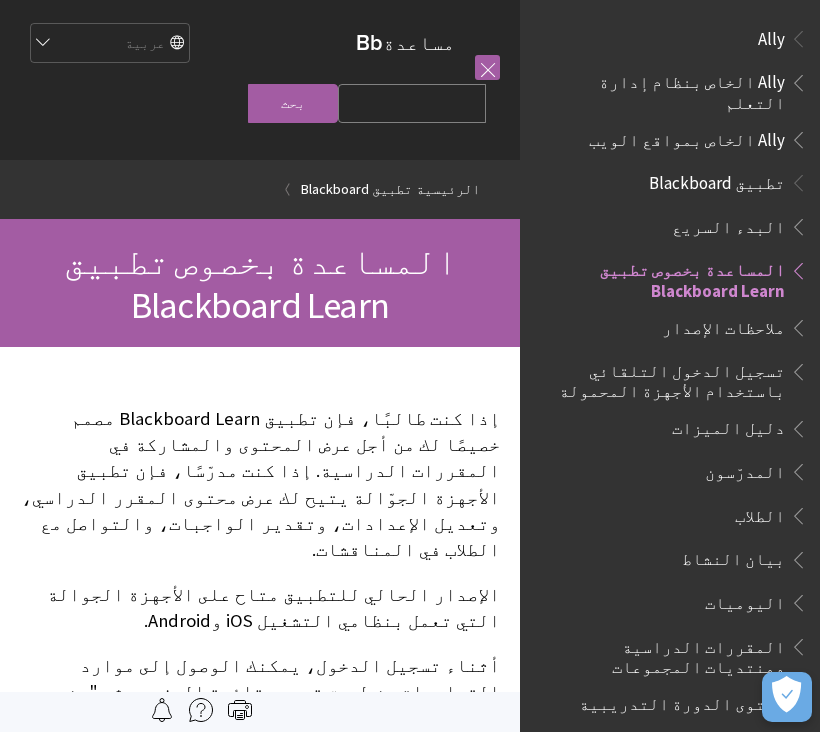 scroll, scrollTop: 0, scrollLeft: 0, axis: both 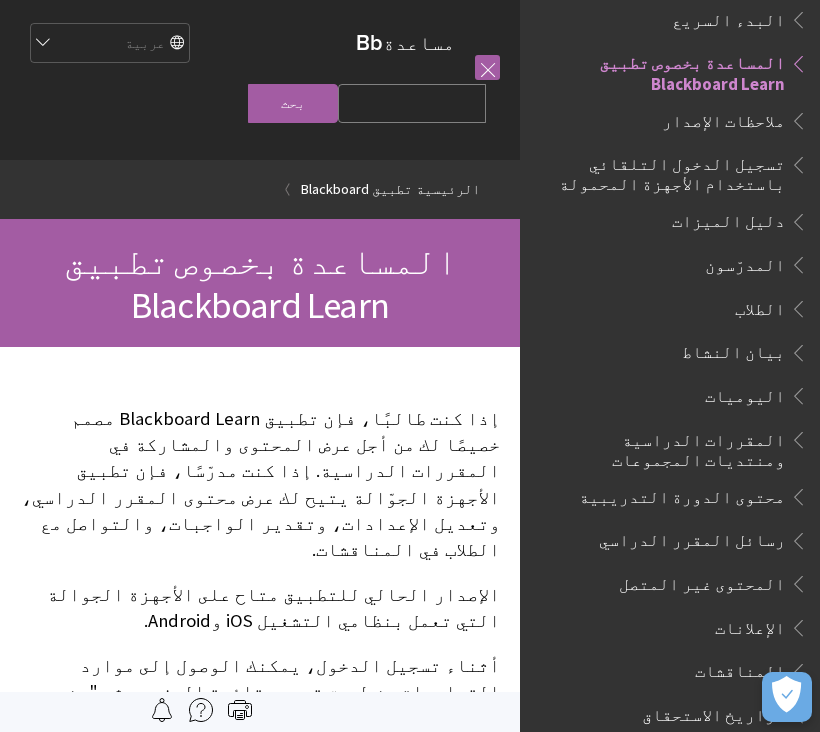 click on "Search Query" at bounding box center (412, 103) 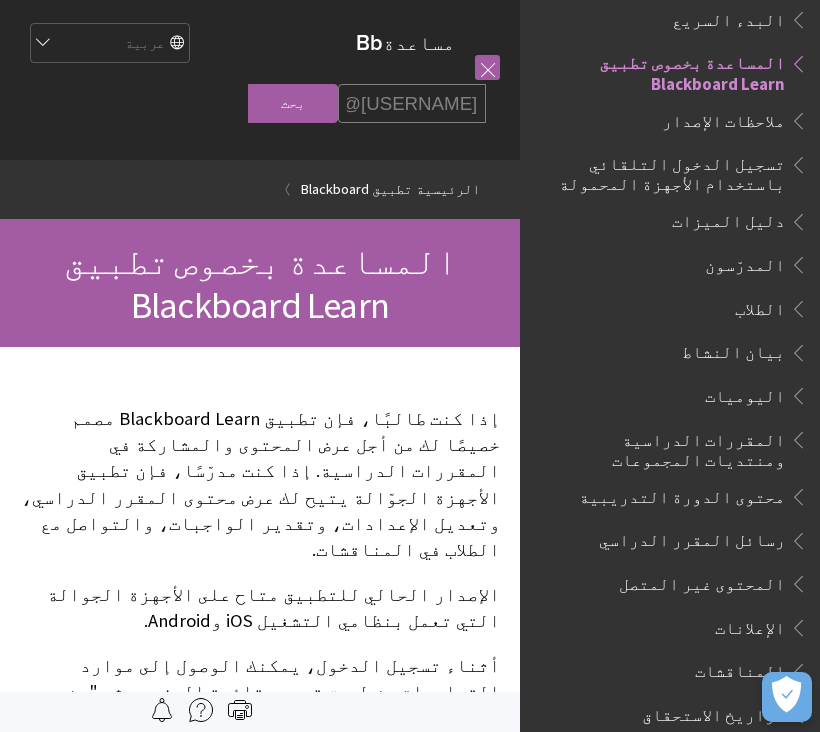 type on "TU4556998@taibahu.edu.sa" 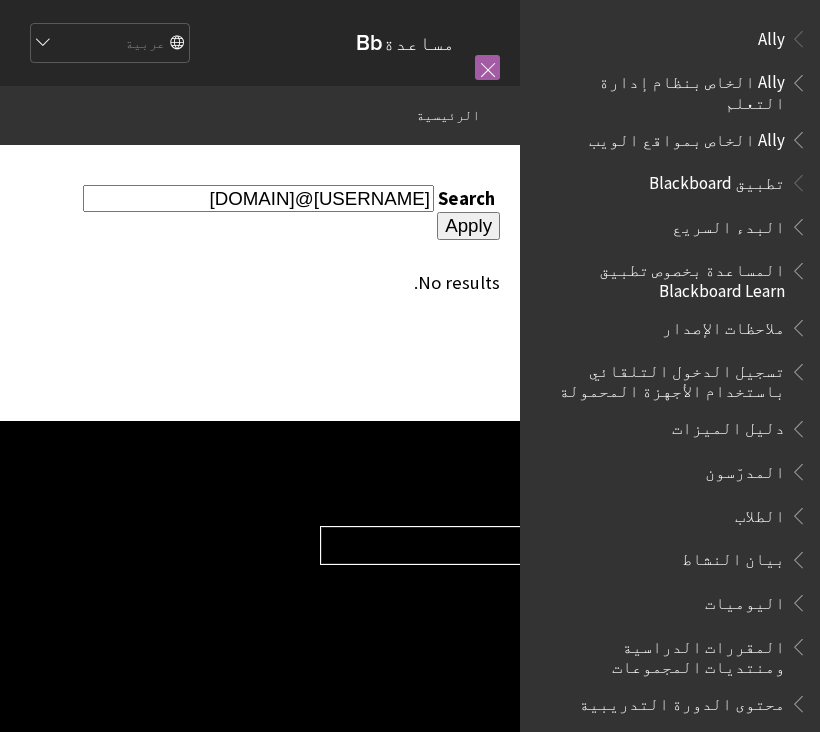 scroll, scrollTop: 0, scrollLeft: 0, axis: both 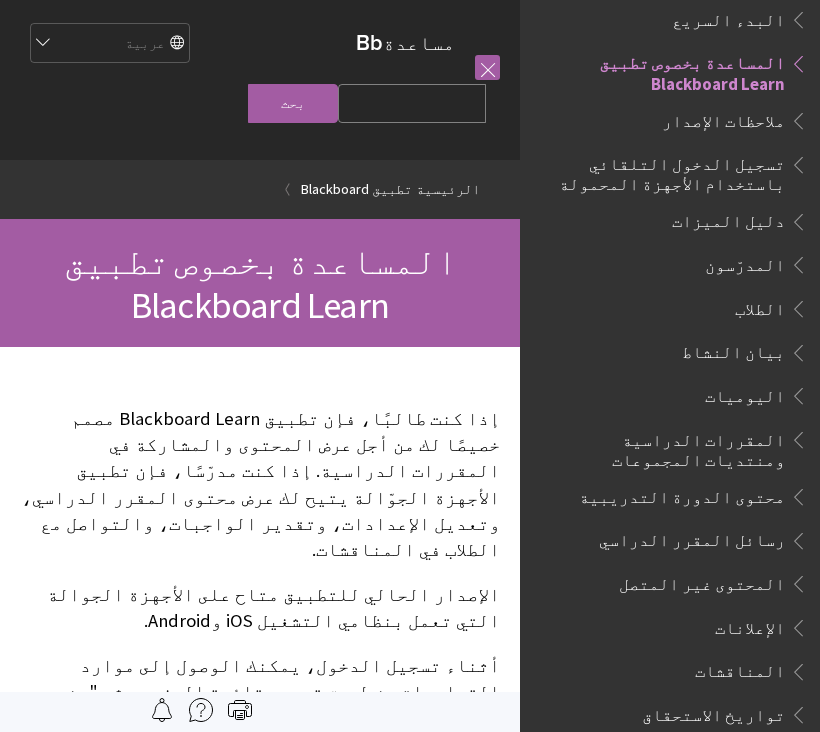 click on "Search Query" at bounding box center [412, 103] 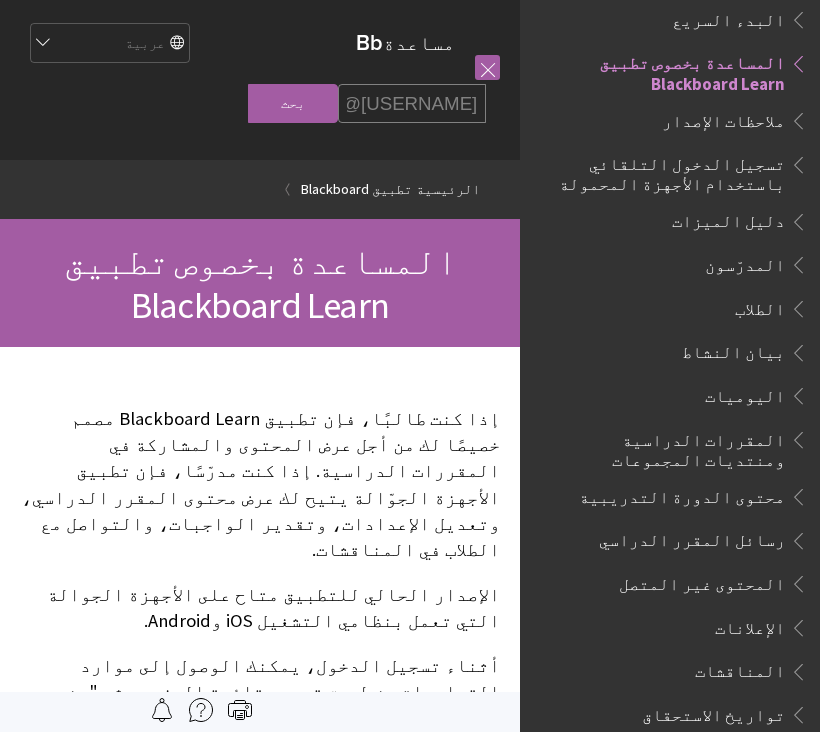 type on "[USERNAME]@[DOMAIN]" 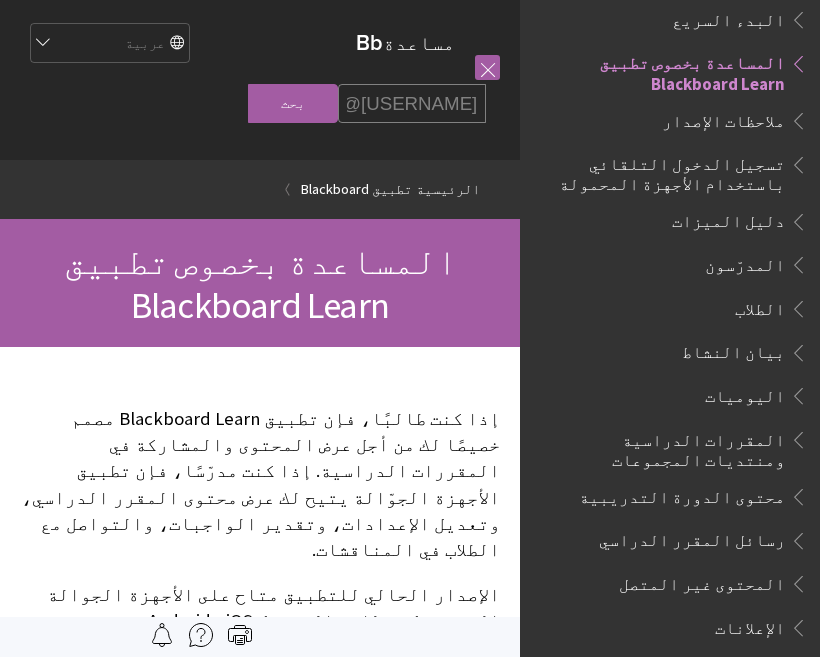 scroll, scrollTop: 50, scrollLeft: 0, axis: vertical 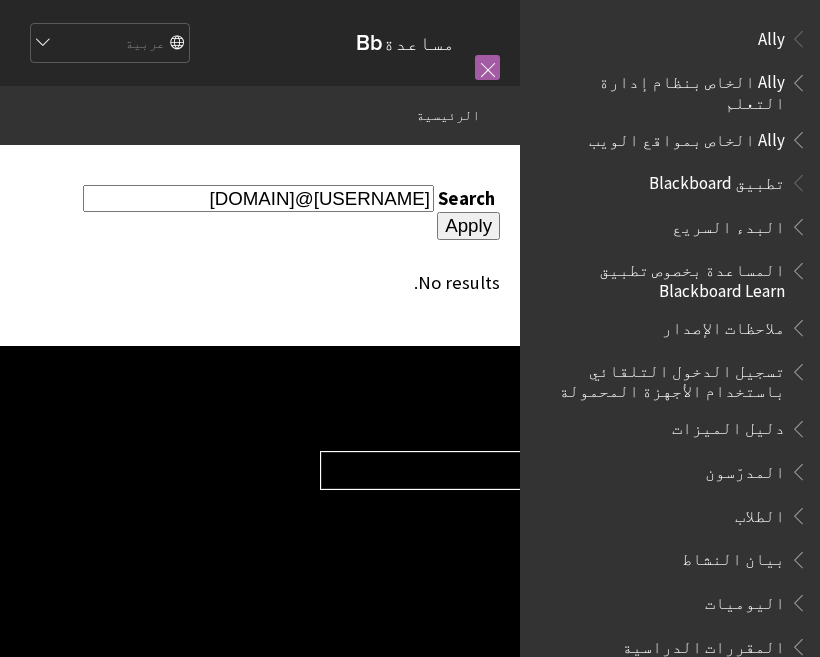 click on "English عربية Català Cymraeg Deutsch Español Suomi Français עברית Italiano 日本語 한국어 Nederlands Norsk (Bokmål) Português, Brasil Русский Svenska Türkçe 简体中文 Français Canadien" at bounding box center (109, 44) 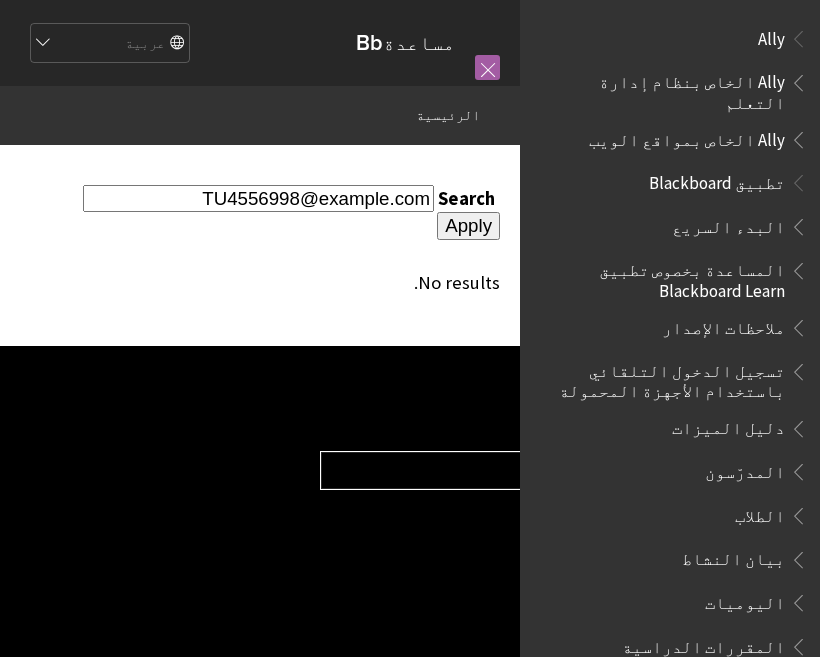 scroll, scrollTop: 0, scrollLeft: 0, axis: both 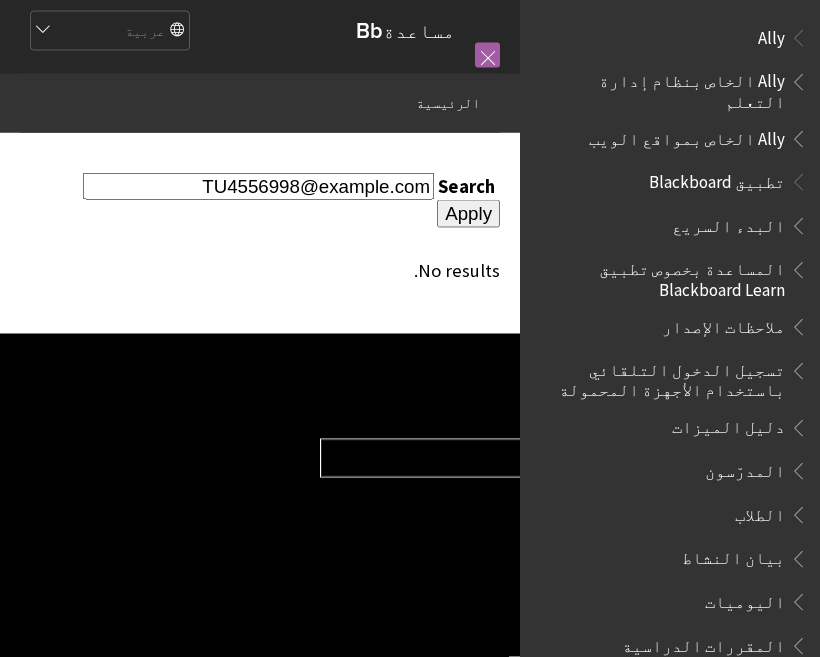 click on "زيارة Blackboard.com
‎© Copyright 2018 Blackboard Inc.
إخلاء المسؤولية القانونية
سياسة الخصوصية
حول المساعدة
موارد العميل
أمان المنتجات
User account menu
تسجيل الدخول
مساعدة منتجات Blackboard
Ally
تطبيق Blackboard
Ally" at bounding box center (410, 566) 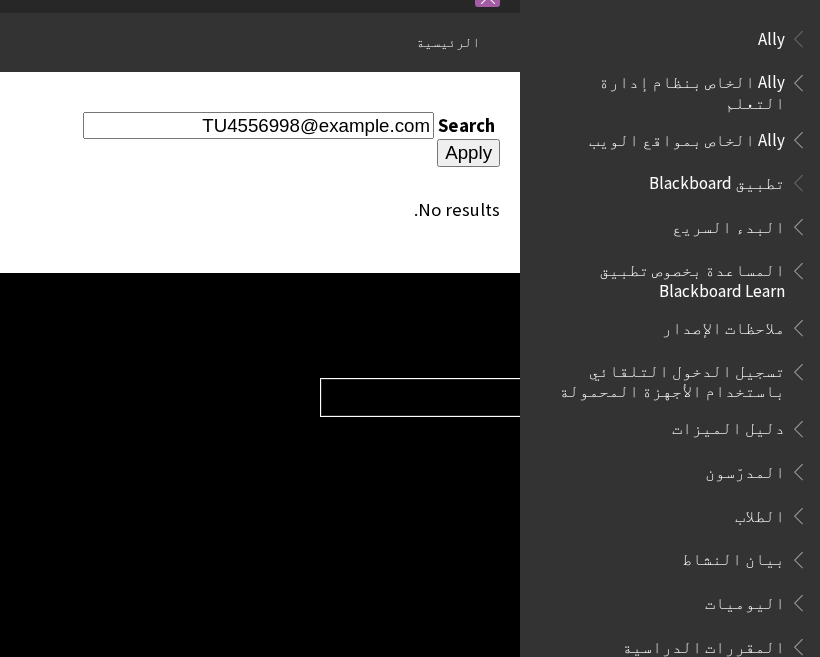 scroll, scrollTop: 74, scrollLeft: 0, axis: vertical 